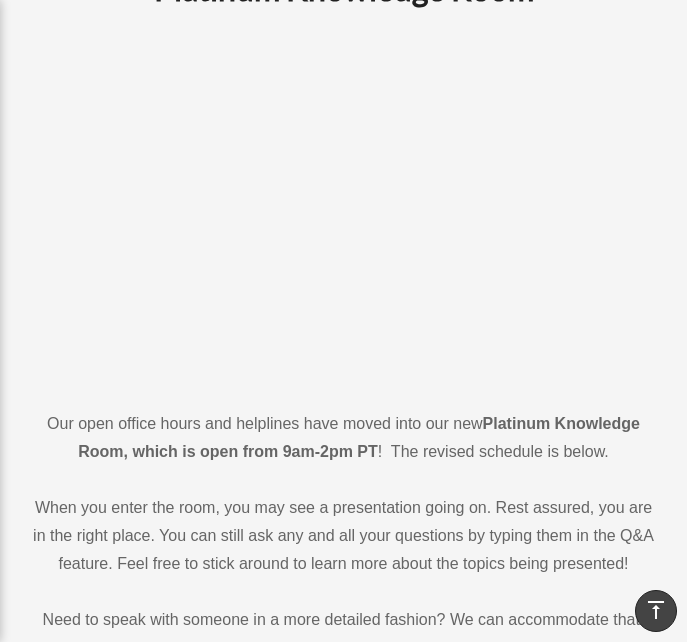 scroll, scrollTop: 0, scrollLeft: 0, axis: both 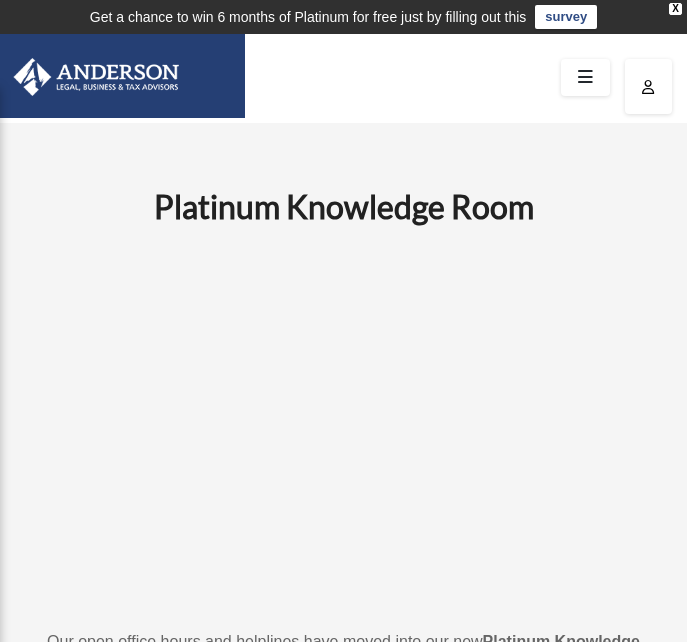 click on "survey" at bounding box center (566, 17) 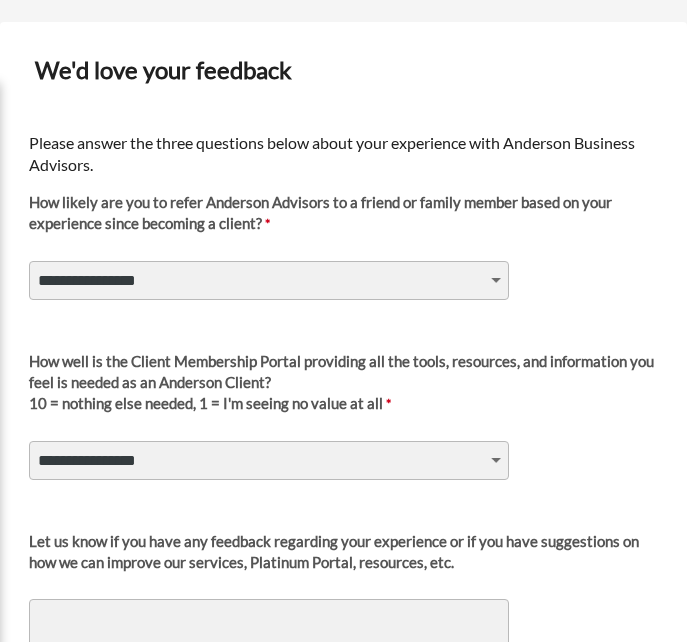 scroll, scrollTop: 174, scrollLeft: 0, axis: vertical 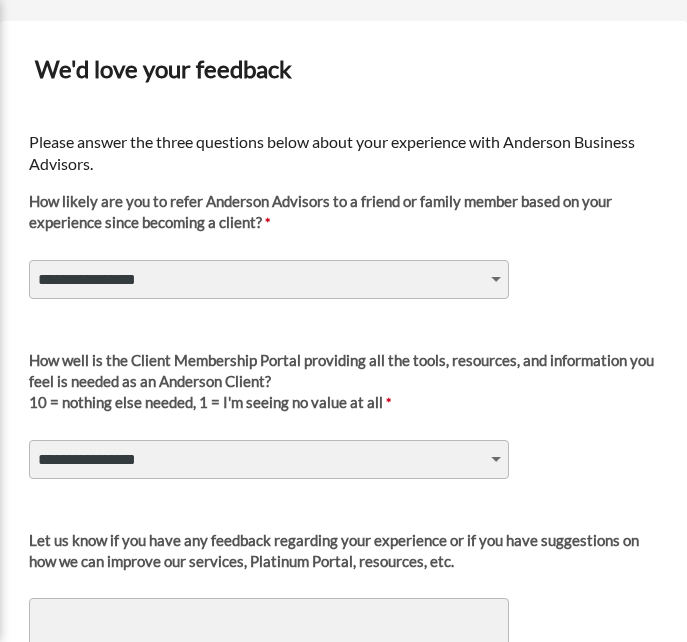 click on "**********" at bounding box center [269, 279] 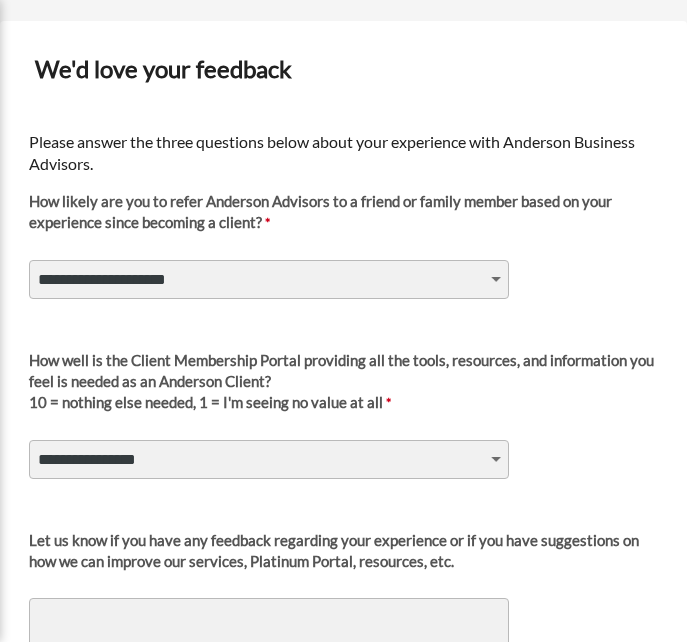 click on "**********" at bounding box center (269, 279) 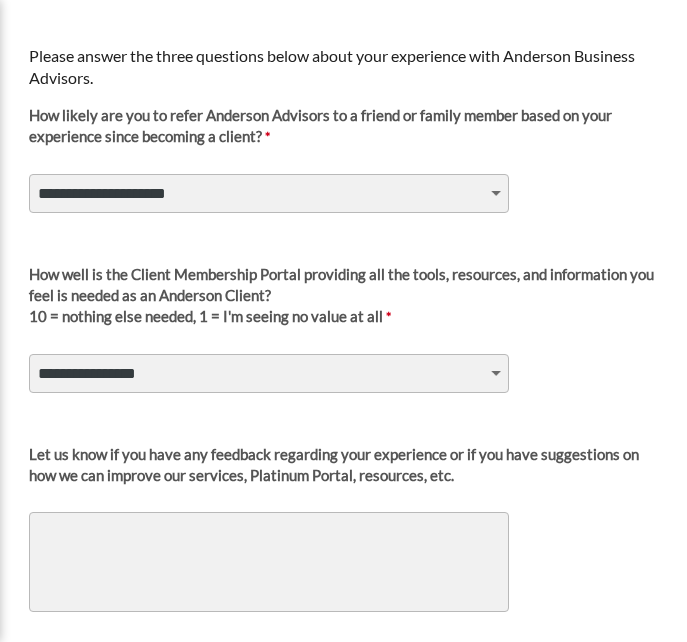 scroll, scrollTop: 261, scrollLeft: 0, axis: vertical 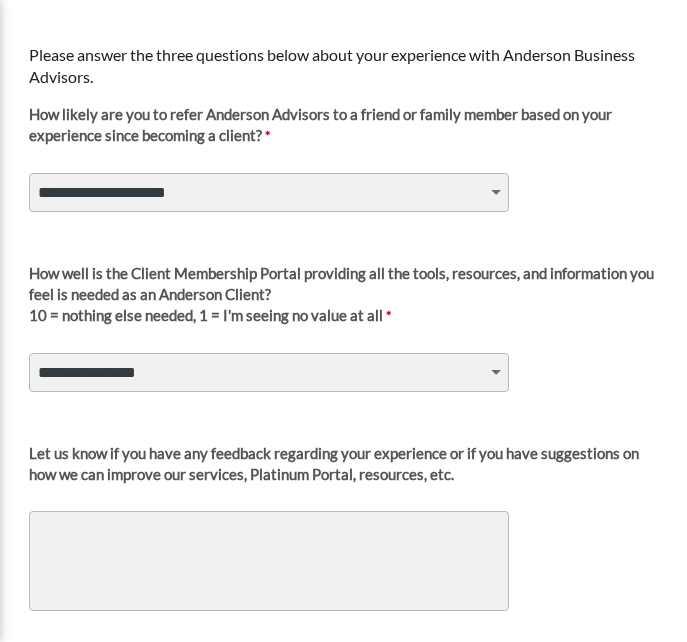 click on "**********" at bounding box center (269, 372) 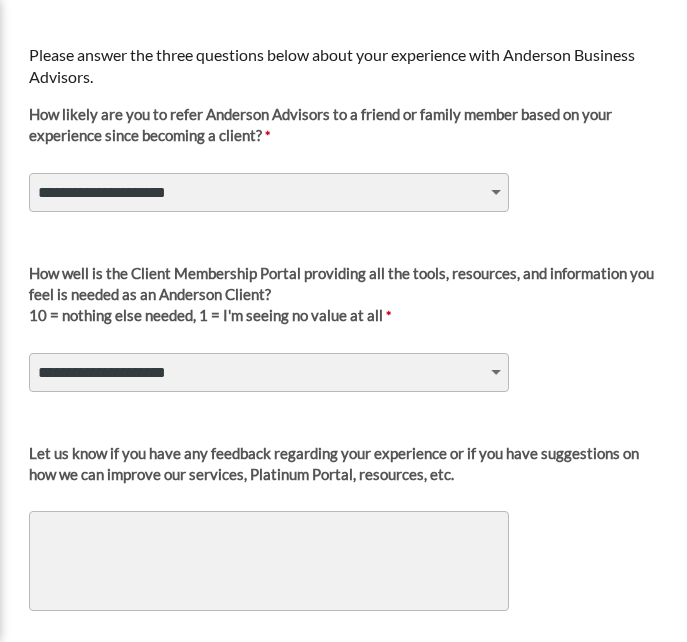 click on "**********" at bounding box center (269, 372) 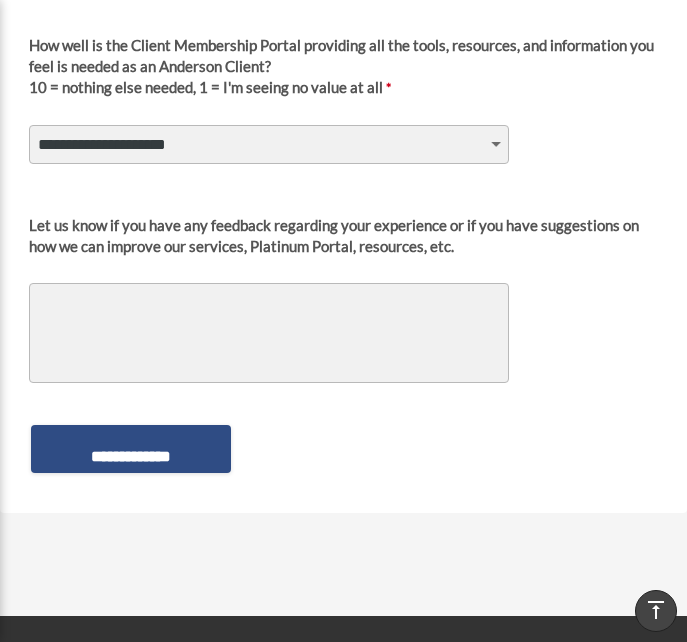 scroll, scrollTop: 491, scrollLeft: 0, axis: vertical 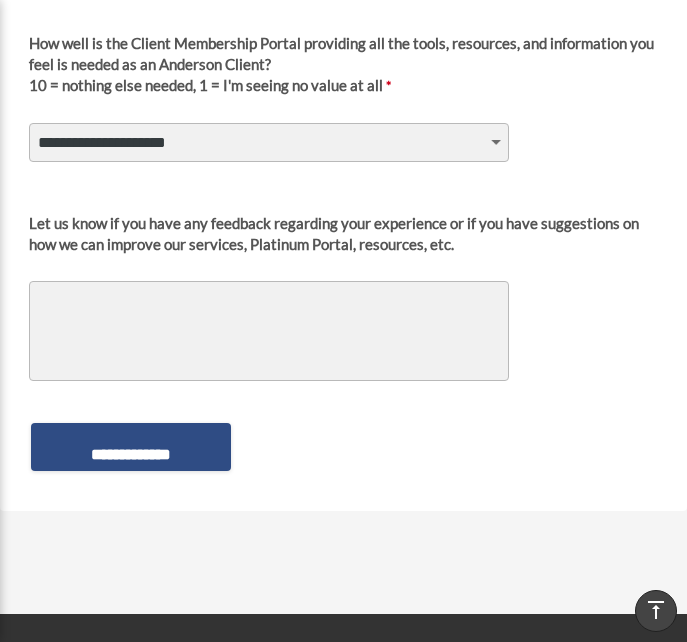 click on "Let us know if you have any feedback regarding your experience or if you have suggestions on how we can improve our services, Platinum Portal, resources, etc." at bounding box center [269, 331] 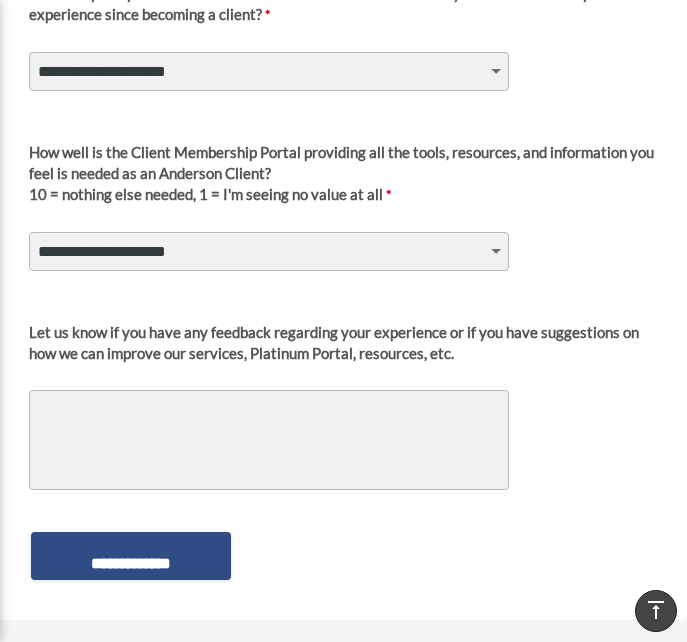 scroll, scrollTop: 358, scrollLeft: 0, axis: vertical 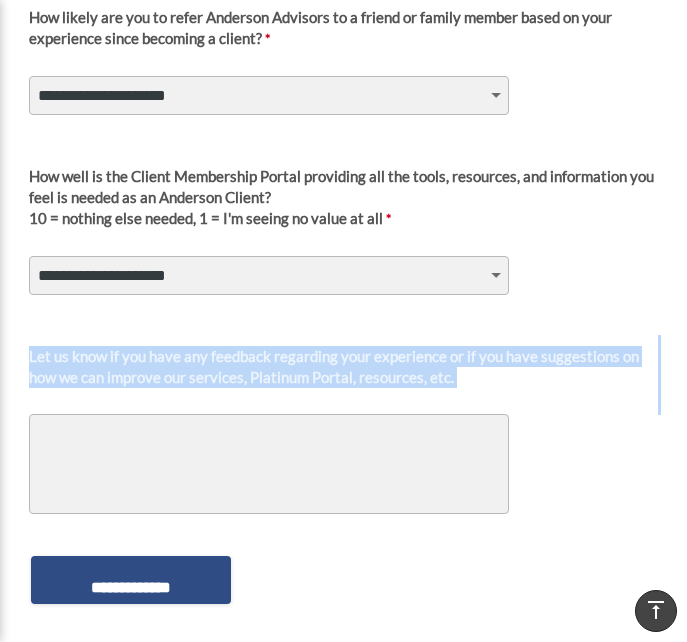 drag, startPoint x: 225, startPoint y: 309, endPoint x: 176, endPoint y: 472, distance: 170.20576 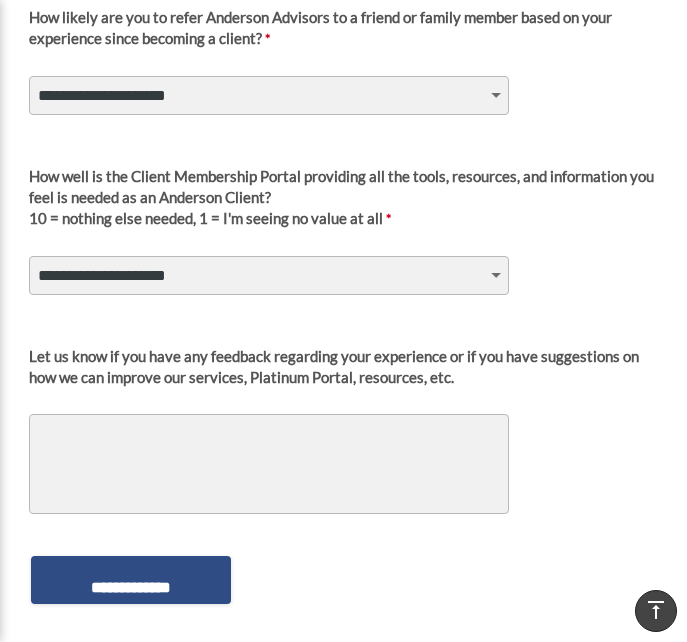 click on "Let us know if you have any feedback regarding your experience or if you have suggestions on how we can improve our services, Platinum Portal, resources, etc." at bounding box center (269, 464) 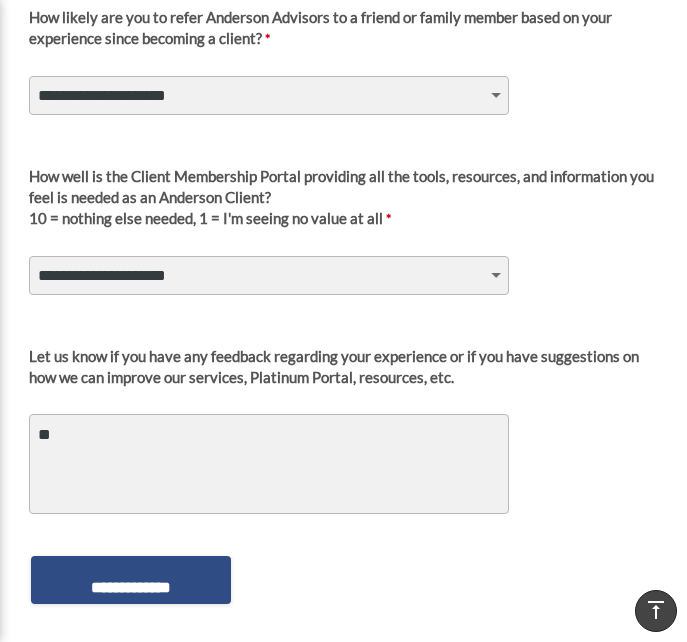 type on "*" 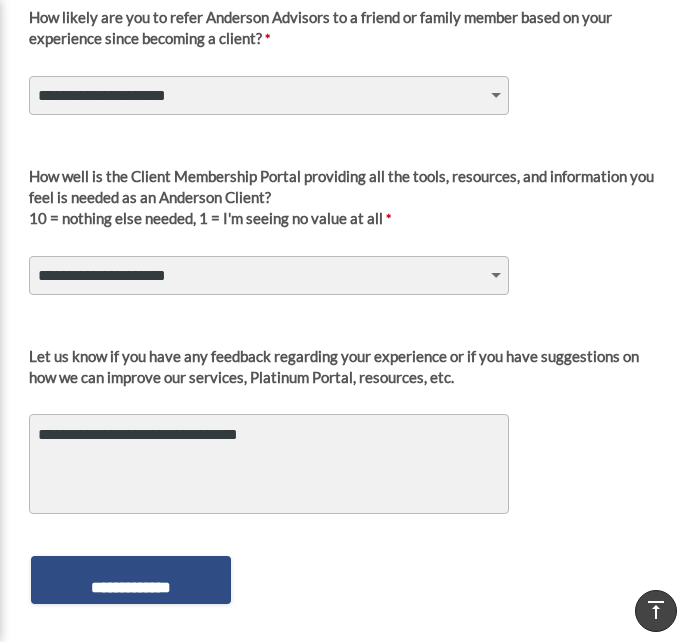 click on "**********" at bounding box center [269, 464] 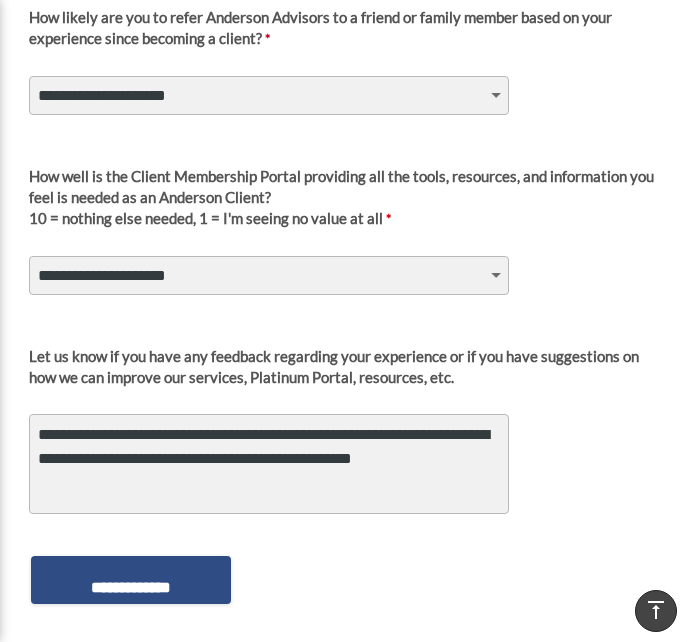 click on "**********" at bounding box center (269, 464) 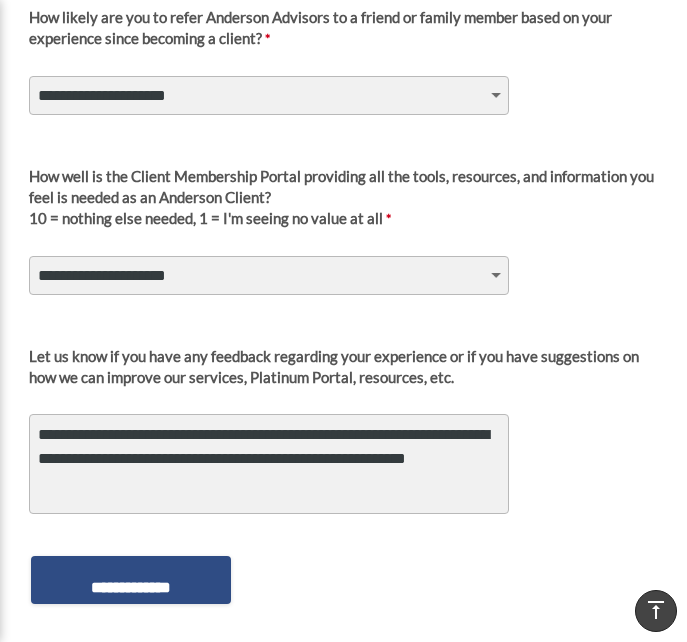 click on "**********" at bounding box center (269, 464) 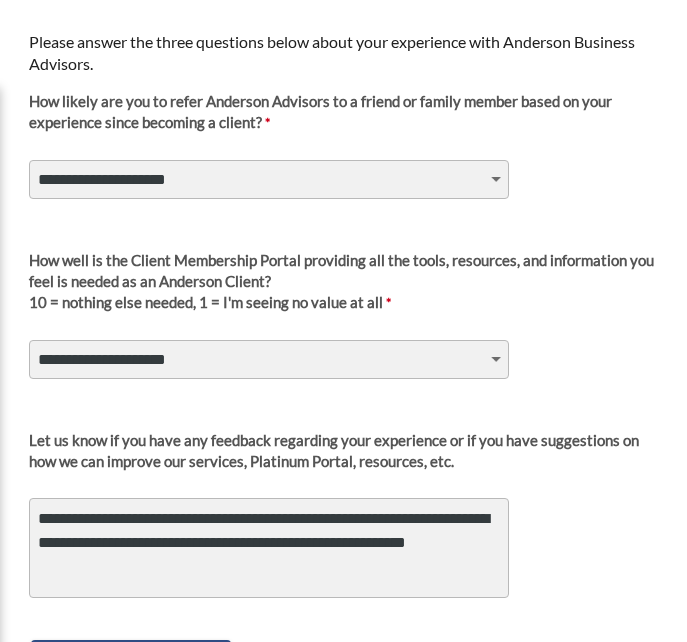 scroll, scrollTop: 275, scrollLeft: 0, axis: vertical 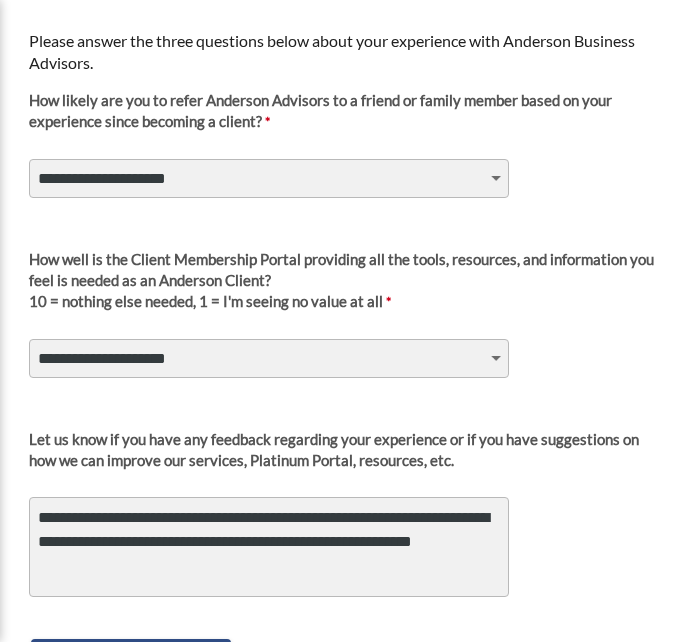 click on "**********" at bounding box center (269, 547) 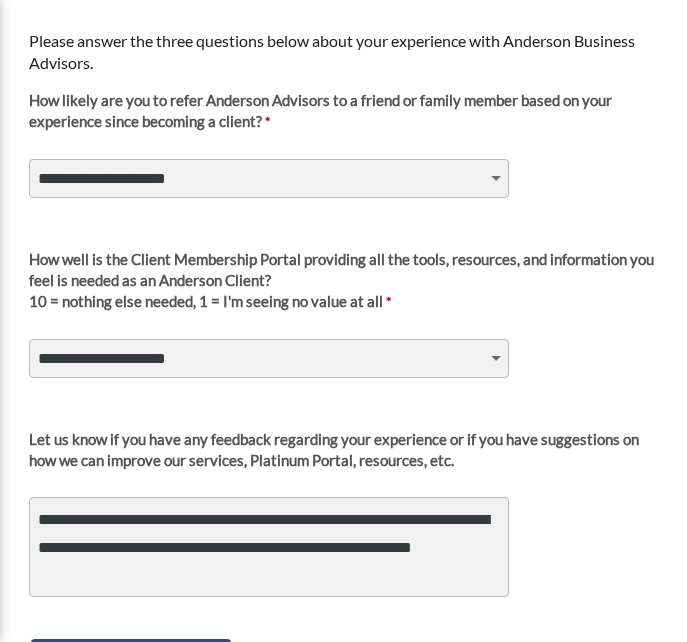 click on "Let us know if you have any feedback regarding your experience or if you have suggestions on how we can improve our services, Platinum Portal, resources, etc. [FEEDBACK]" at bounding box center [343, 512] 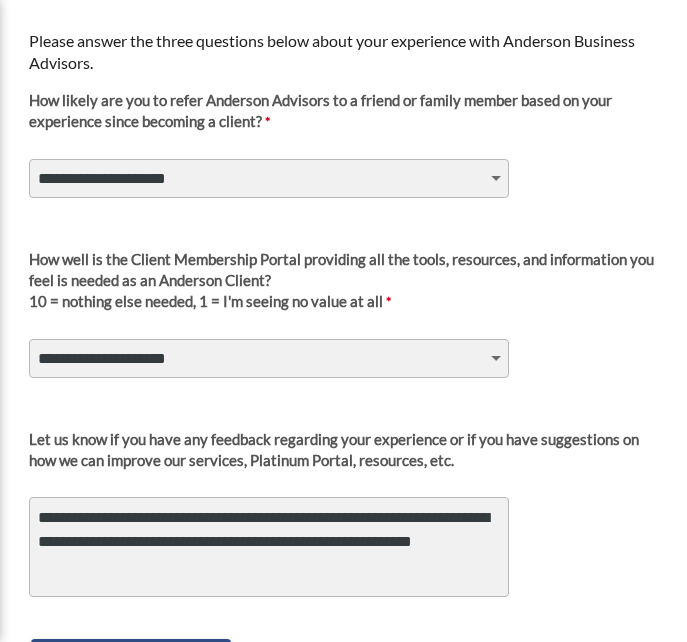 click on "**********" at bounding box center [269, 547] 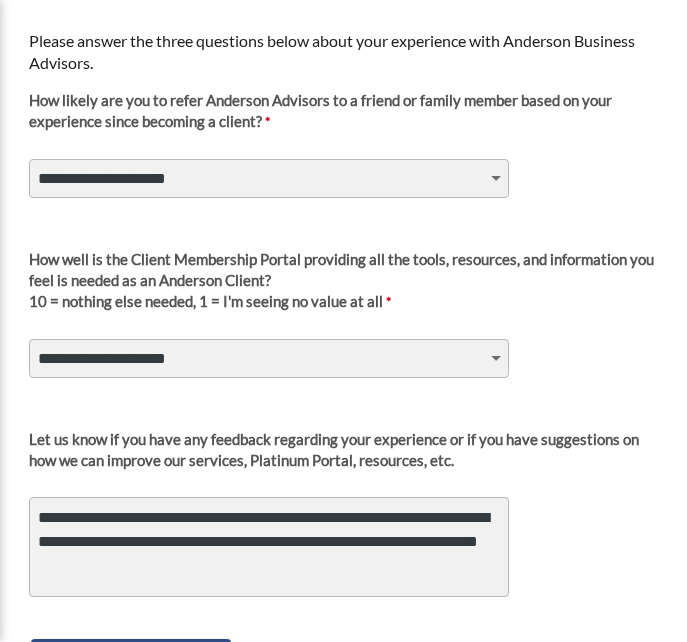 drag, startPoint x: 216, startPoint y: 516, endPoint x: 118, endPoint y: 526, distance: 98.50888 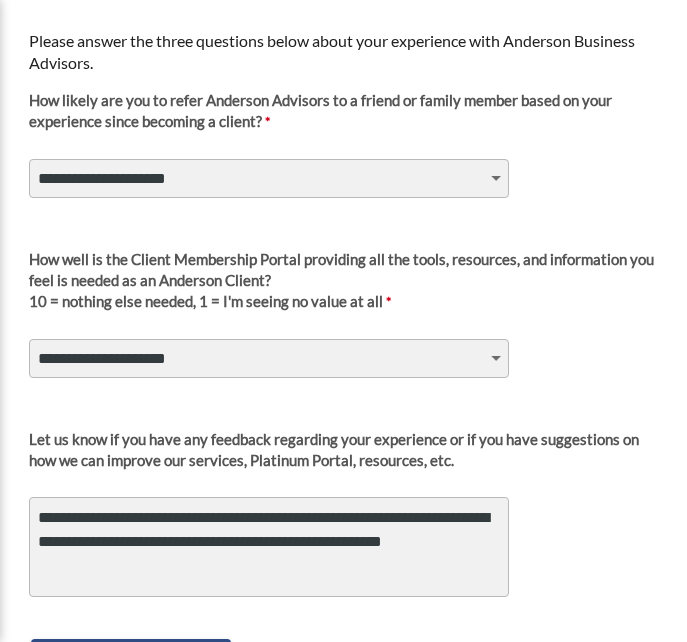 click on "**********" at bounding box center [269, 547] 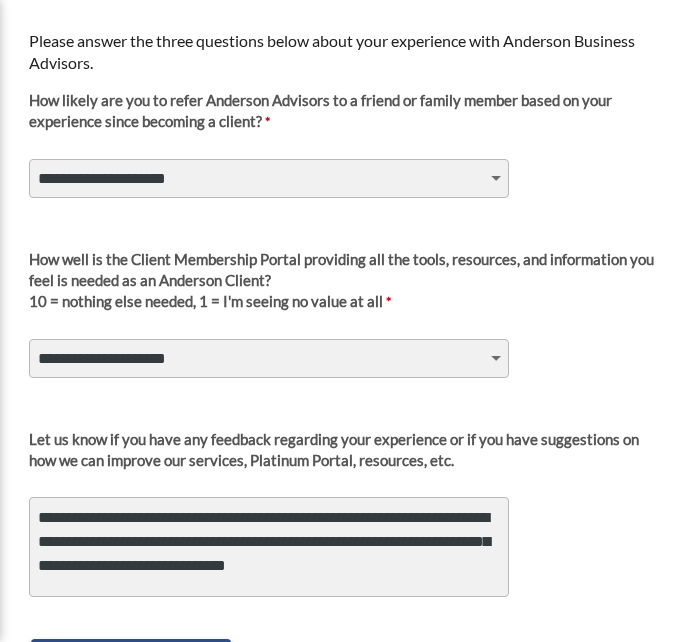 drag, startPoint x: 213, startPoint y: 541, endPoint x: 409, endPoint y: 548, distance: 196.12495 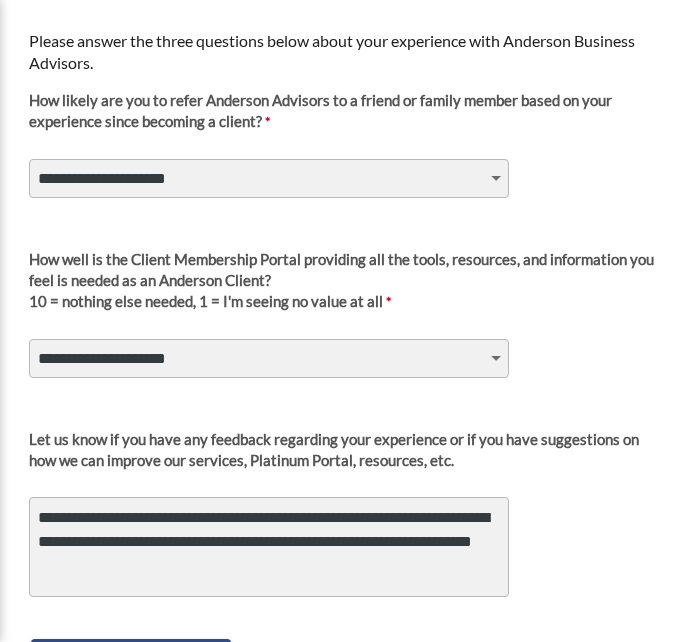 click on "**********" at bounding box center (269, 547) 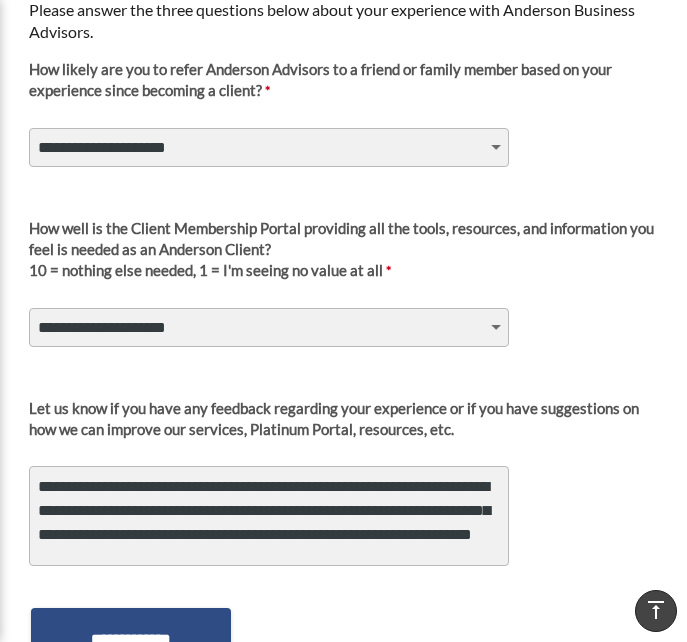 scroll, scrollTop: 307, scrollLeft: 0, axis: vertical 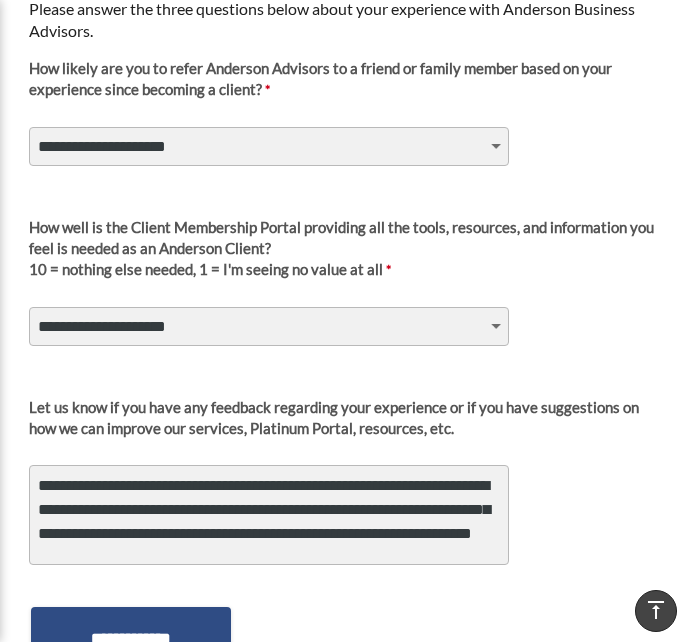 click on "**********" at bounding box center [269, 515] 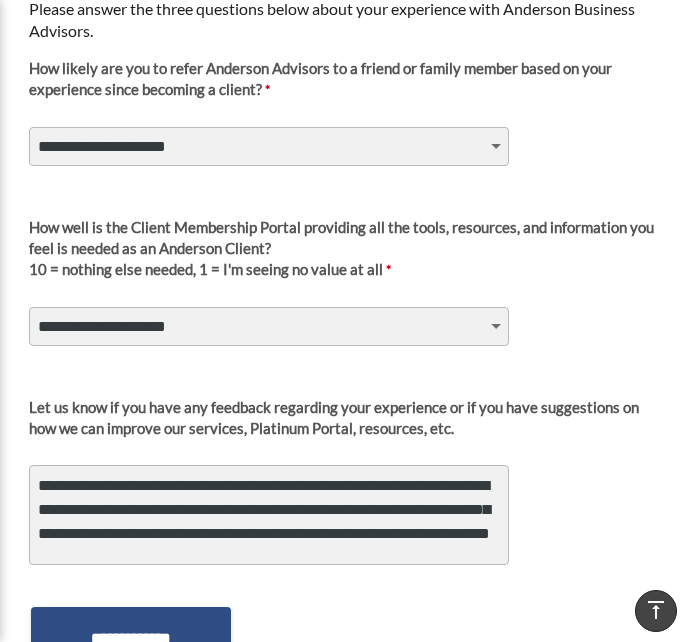 scroll, scrollTop: 28, scrollLeft: 0, axis: vertical 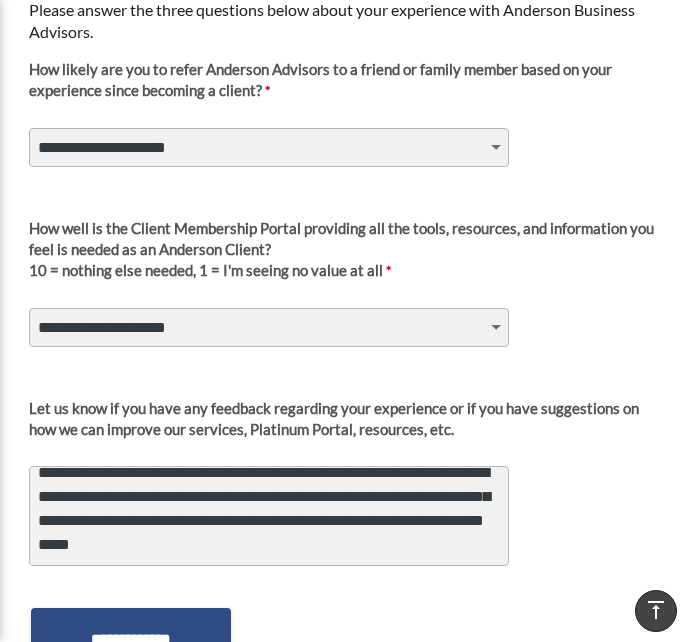 click on "**********" at bounding box center [269, 516] 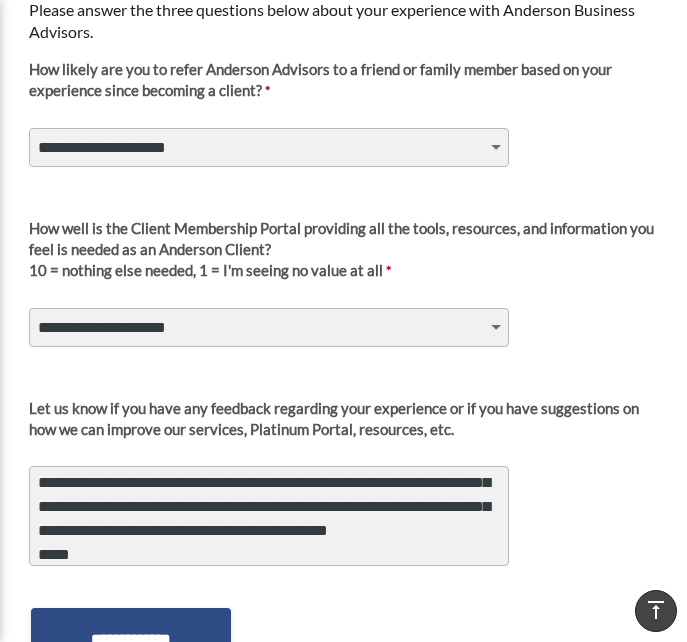 click on "**********" at bounding box center (269, 516) 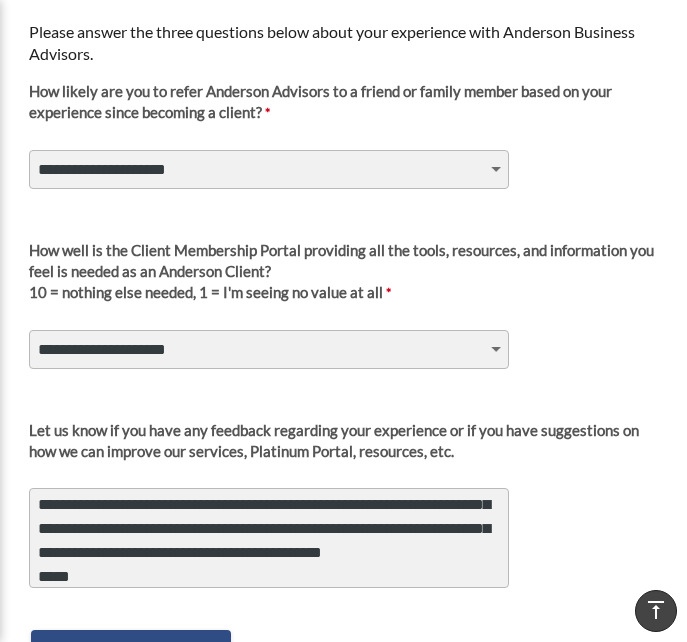 scroll, scrollTop: 297, scrollLeft: 0, axis: vertical 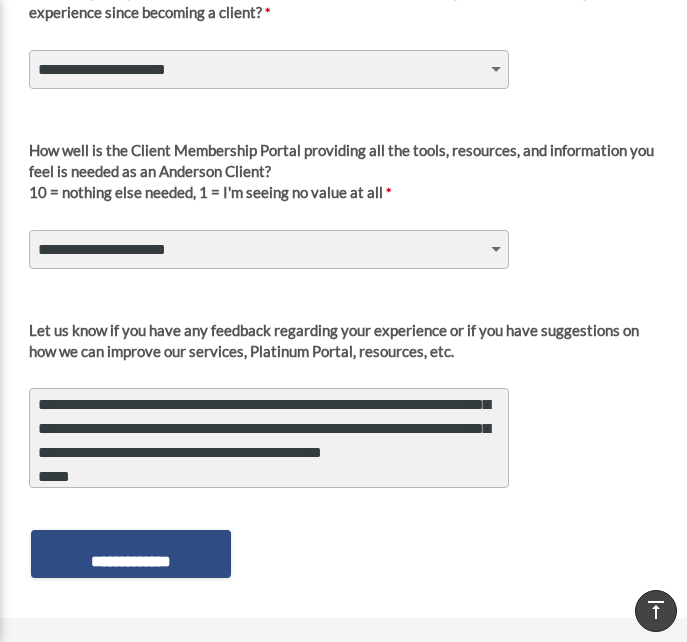 drag, startPoint x: 123, startPoint y: 476, endPoint x: -58, endPoint y: 347, distance: 222.26561 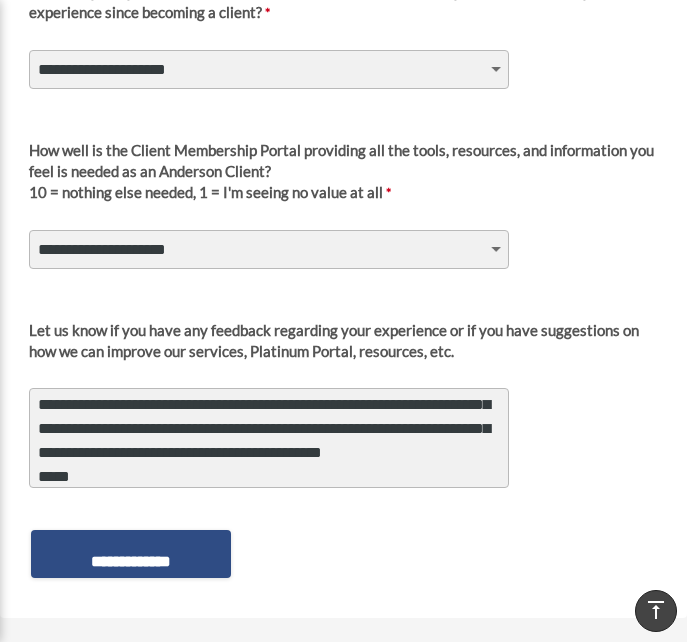 scroll, scrollTop: 28, scrollLeft: 0, axis: vertical 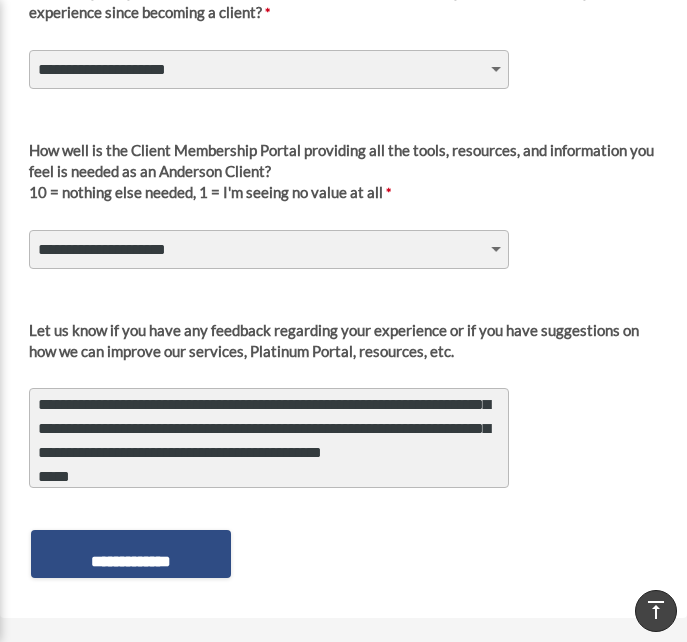 click on "**********" at bounding box center [269, 438] 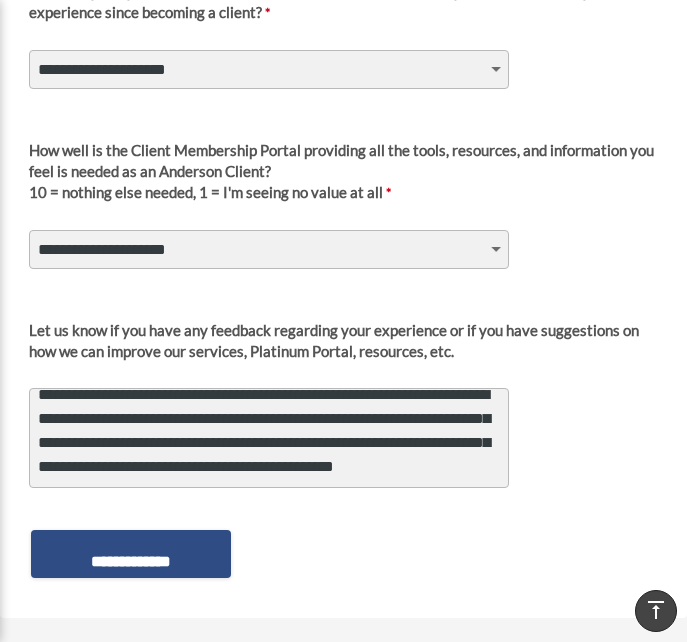 type on "**********" 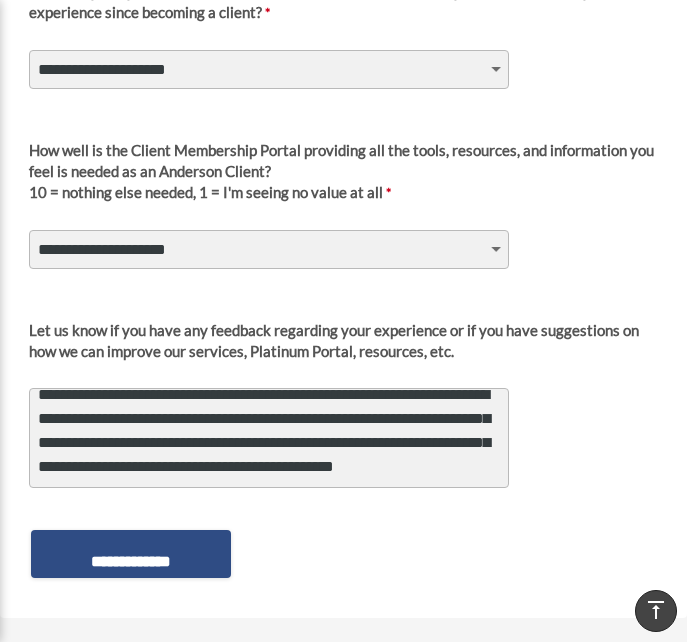 scroll, scrollTop: 28, scrollLeft: 0, axis: vertical 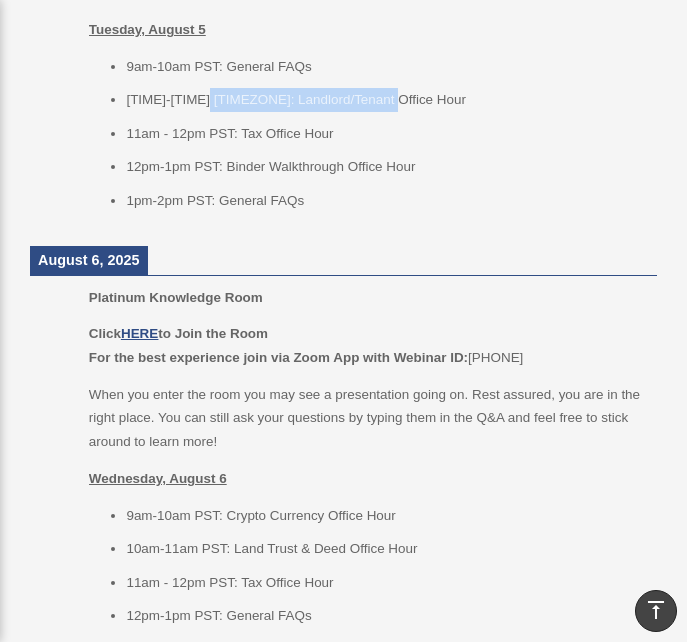 drag, startPoint x: 226, startPoint y: 96, endPoint x: 416, endPoint y: 95, distance: 190.00262 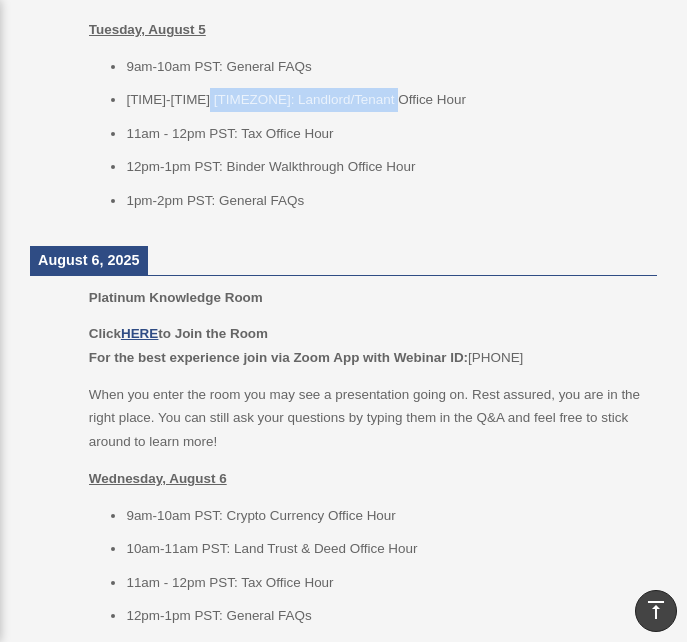 copy on ": Landlord/Tenant Office Hour" 